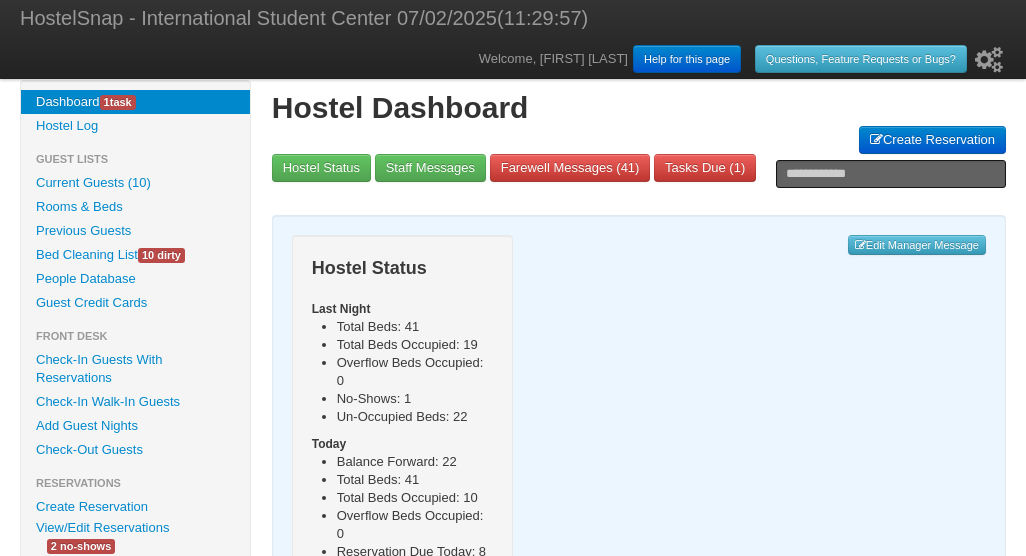 scroll, scrollTop: 0, scrollLeft: 0, axis: both 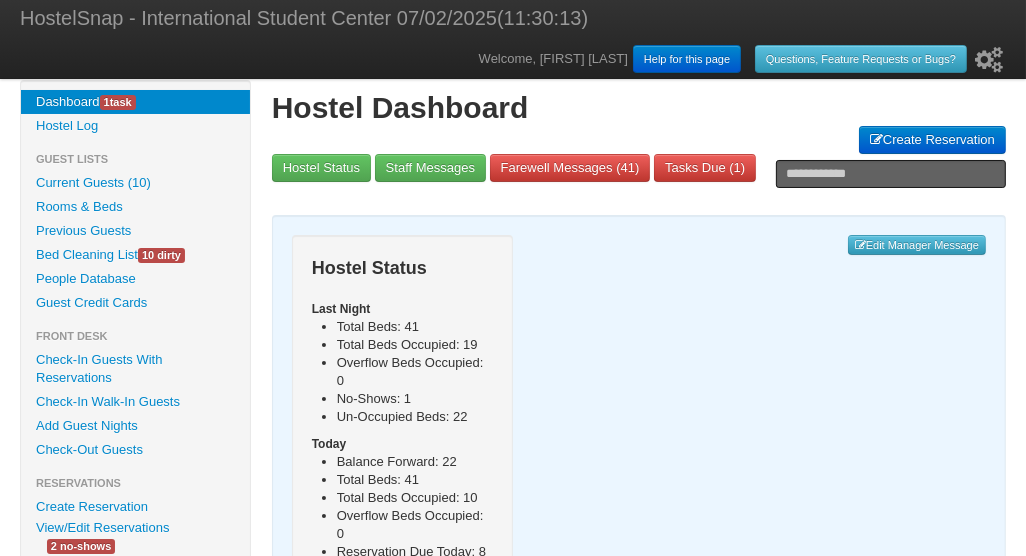 click on "Hide Menu
Dashboard                                             1  task
Hostel Log
Guest Lists
Current Guests (10) Rooms & Beds 10 dirty
)" at bounding box center (513, 587) 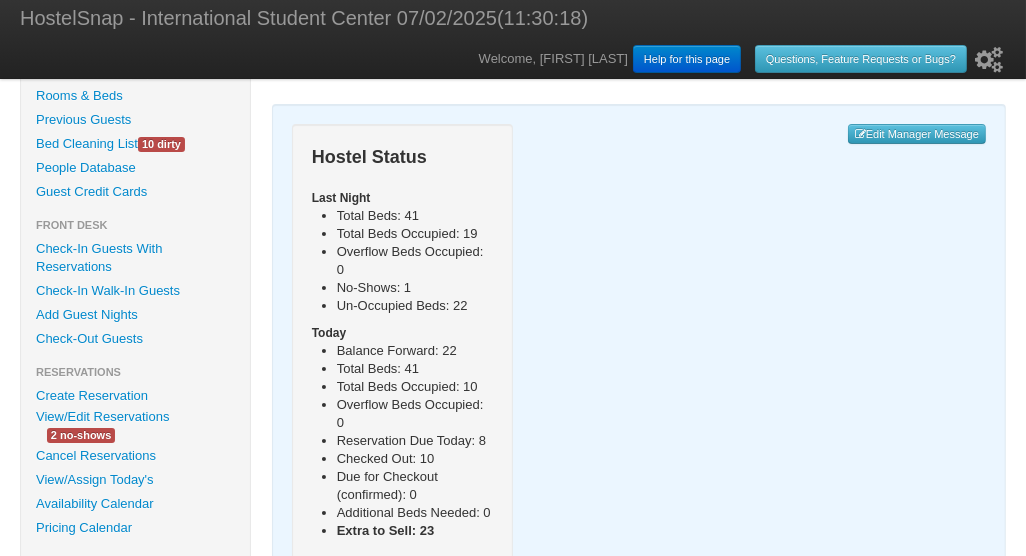 scroll, scrollTop: 115, scrollLeft: 0, axis: vertical 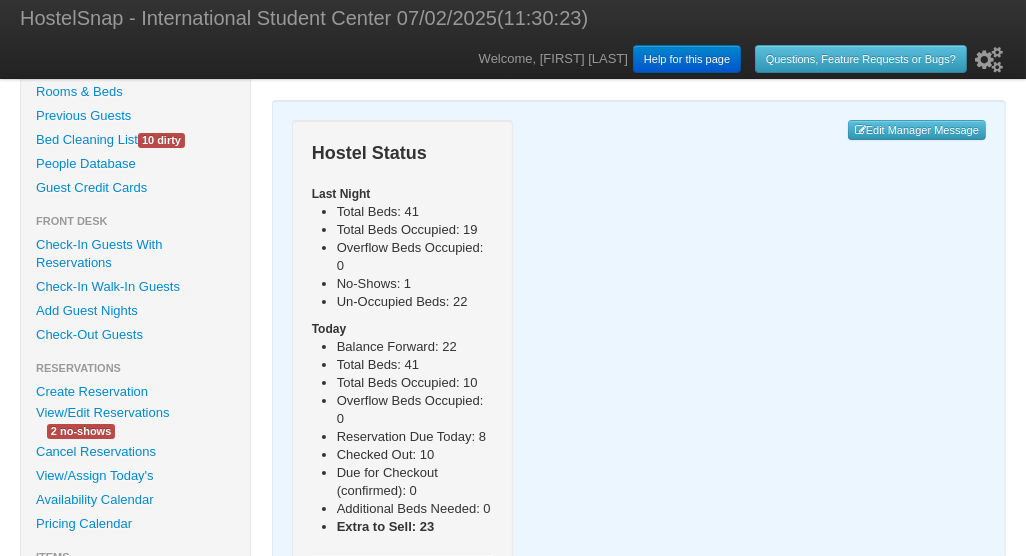 click on "[NUMBER] no-shows" at bounding box center (81, 431) 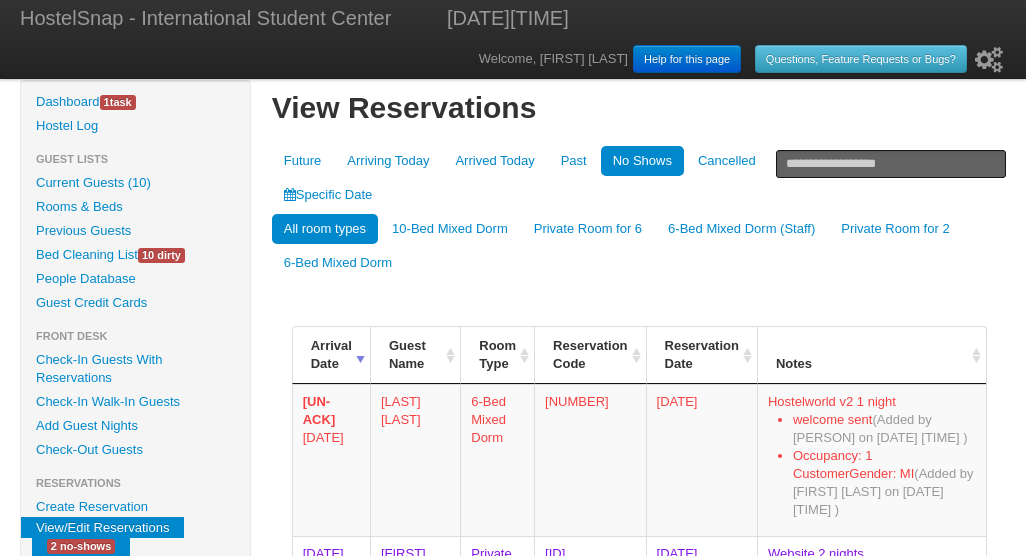 scroll, scrollTop: 0, scrollLeft: 0, axis: both 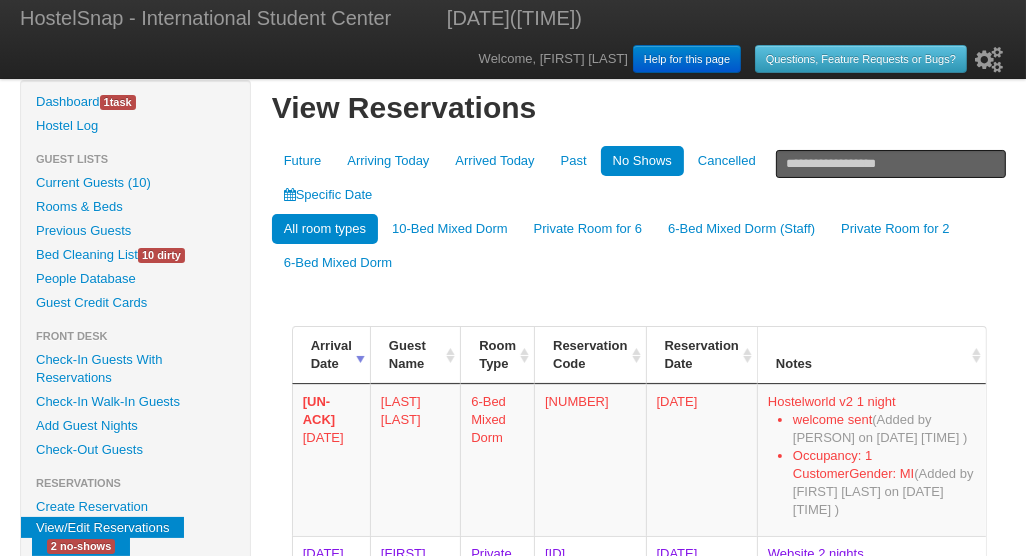 click on "People Database" at bounding box center (135, 279) 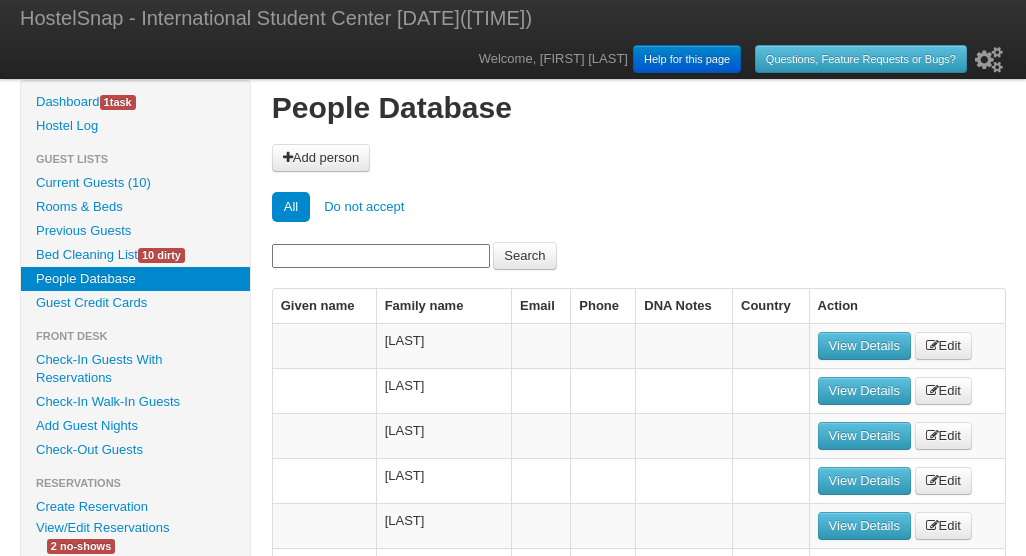 scroll, scrollTop: 0, scrollLeft: 0, axis: both 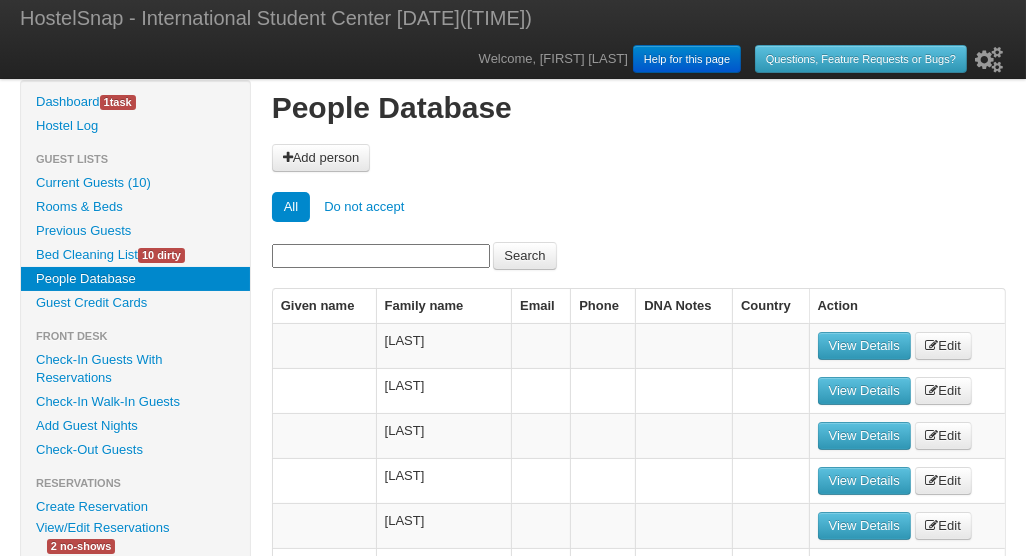click at bounding box center [381, 256] 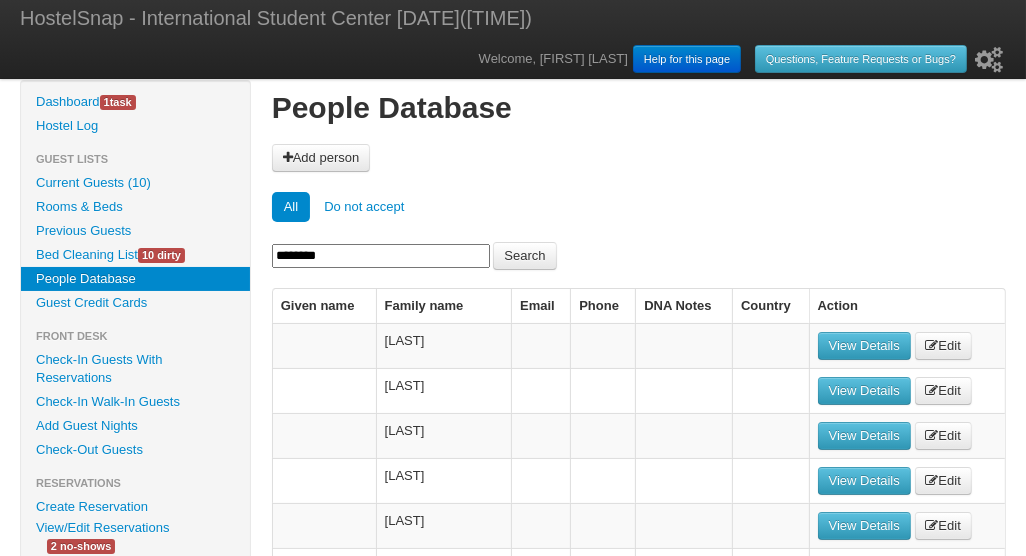 type on "********" 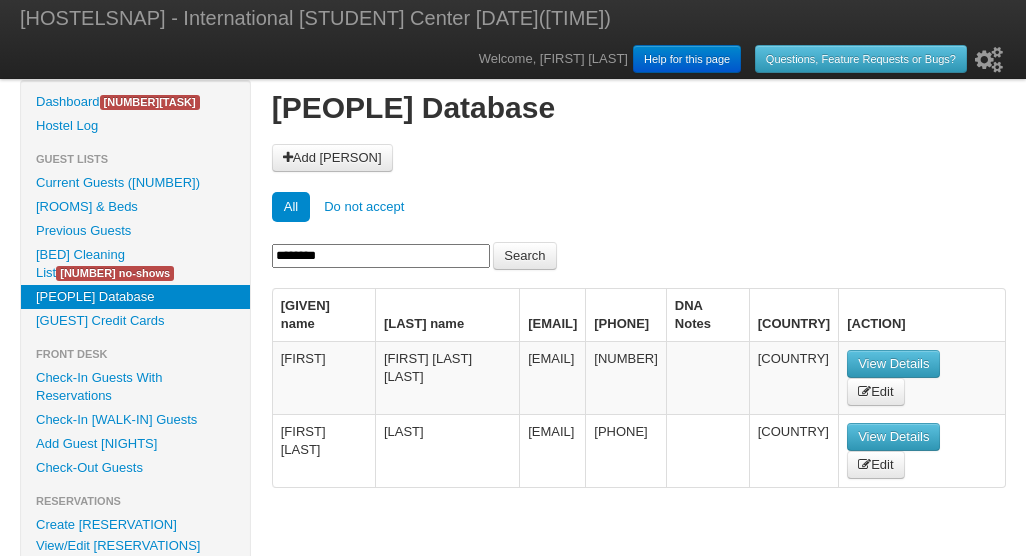 scroll, scrollTop: 0, scrollLeft: 0, axis: both 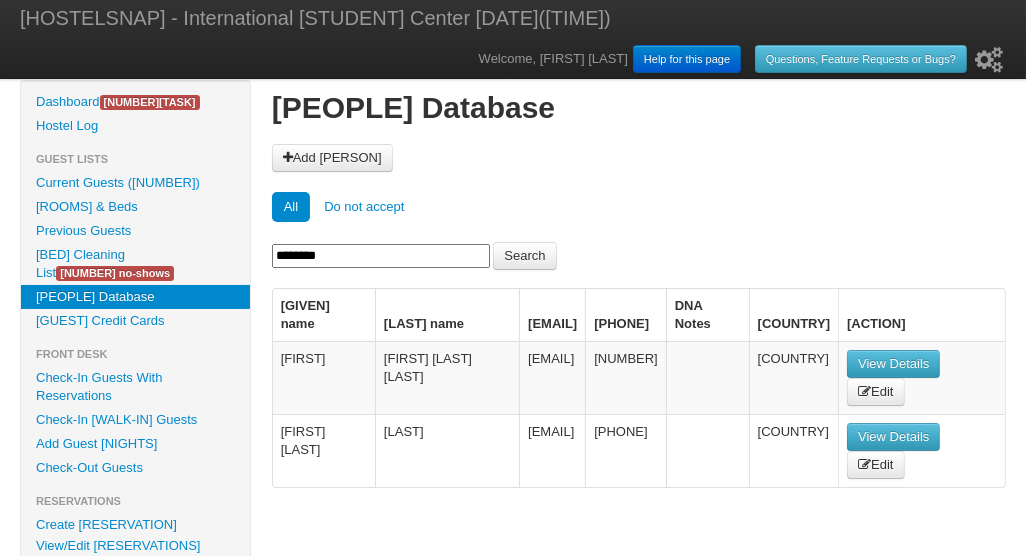 click on "View Details" at bounding box center (893, 364) 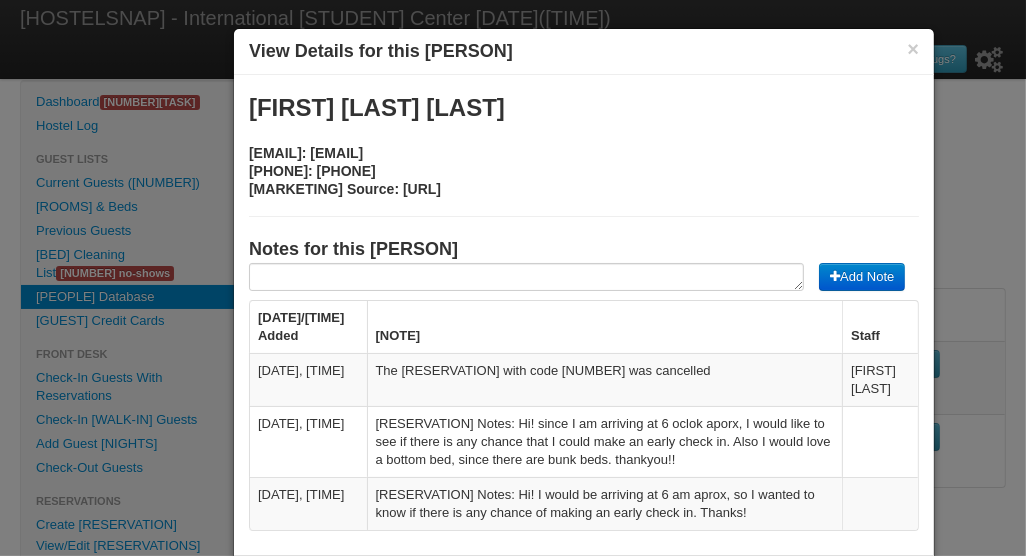 click on "×" at bounding box center [913, 49] 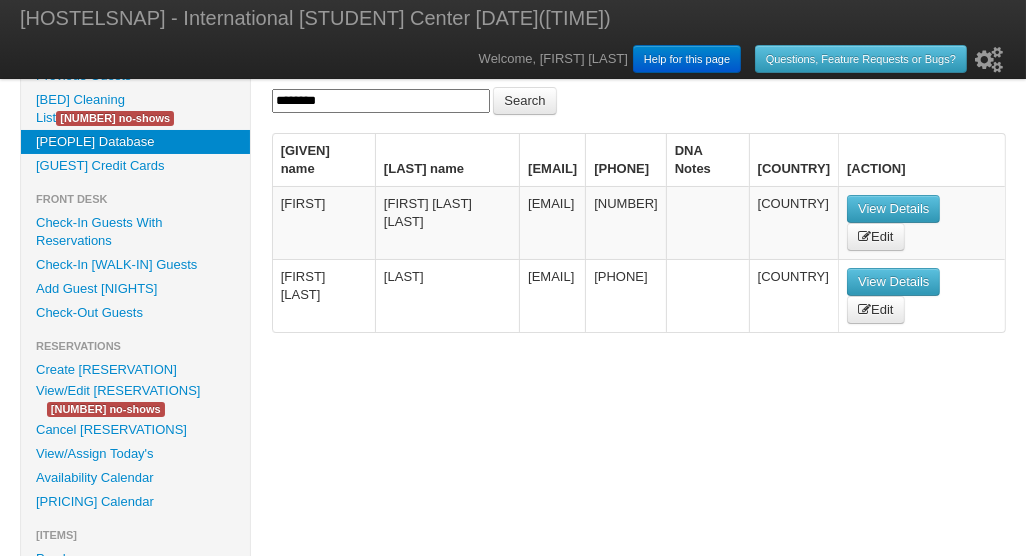scroll, scrollTop: 156, scrollLeft: 0, axis: vertical 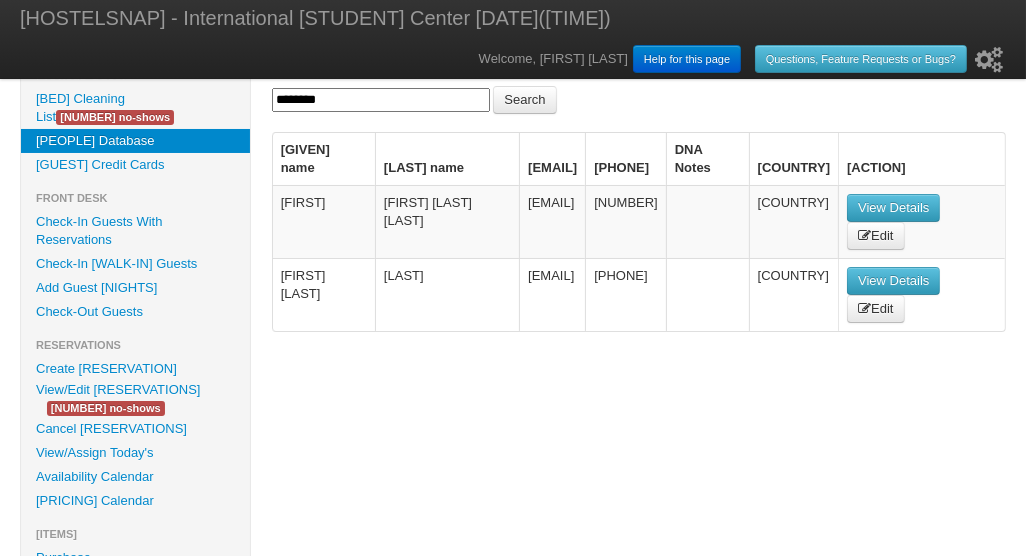 click on "Availability Calendar" at bounding box center (135, 477) 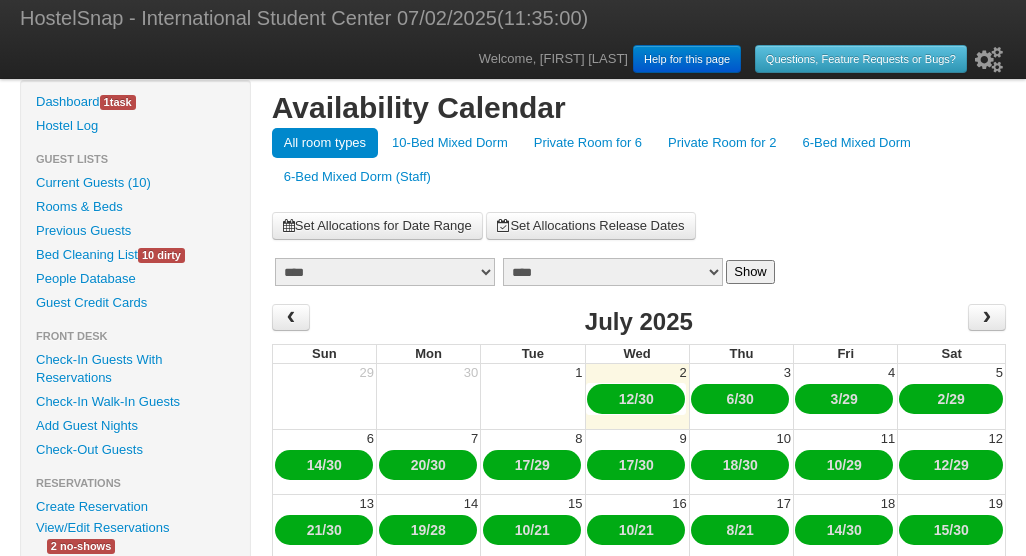 scroll, scrollTop: 0, scrollLeft: 0, axis: both 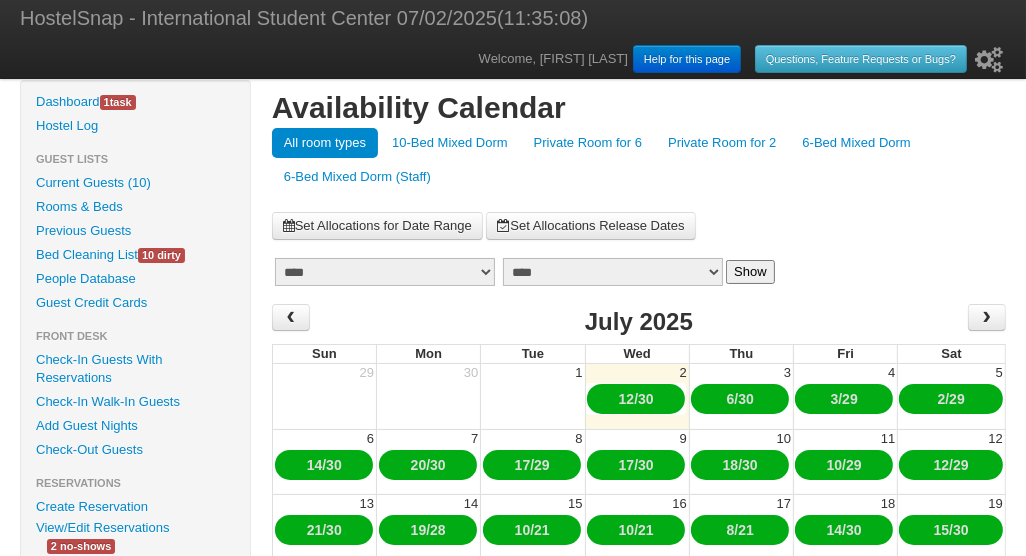 click on "*******
********
*****
*****
***
****
****
******
*********
*******
********
********" at bounding box center (385, 272) 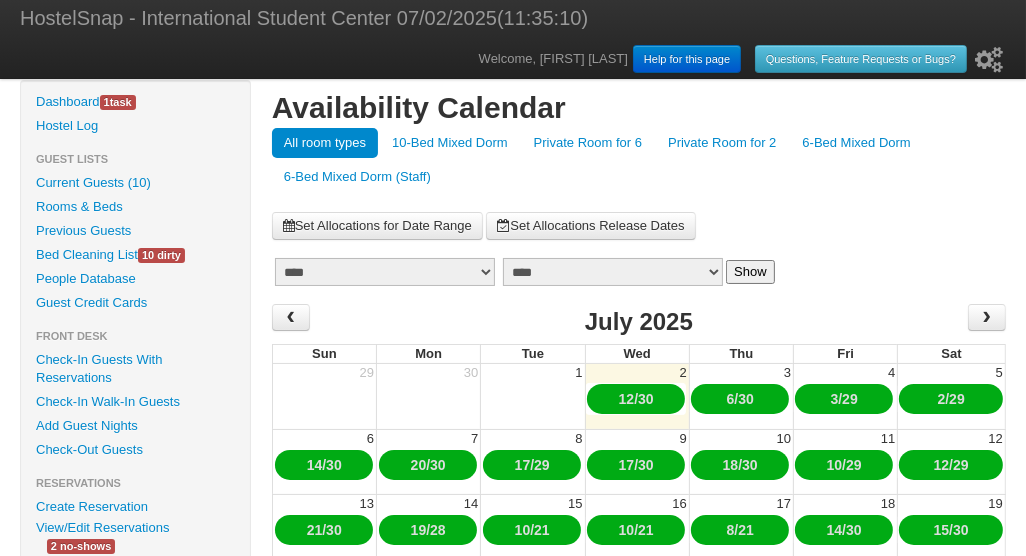 select on "**" 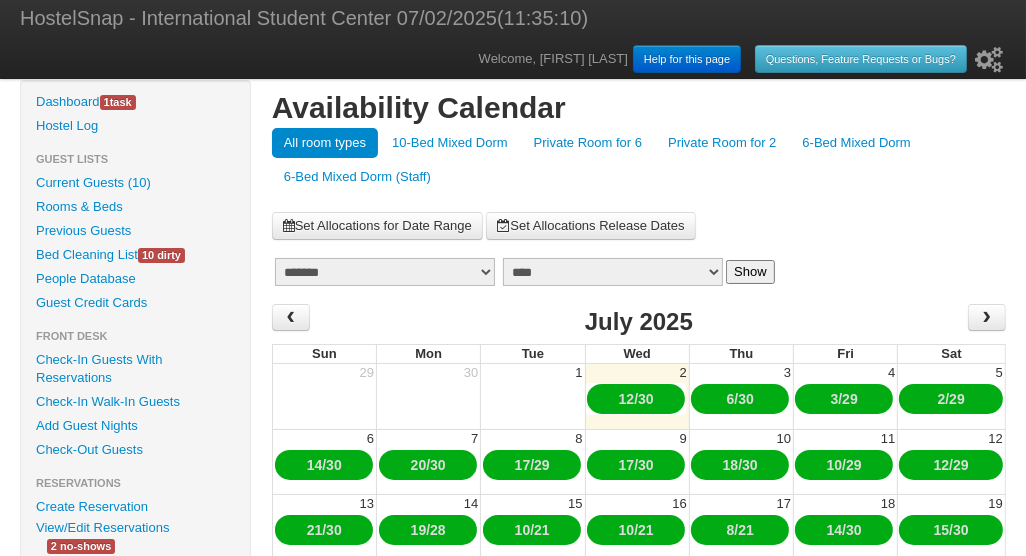 click on "*******
********
*****
*****
***
****
****
******
*********
*******
********
********" at bounding box center (385, 272) 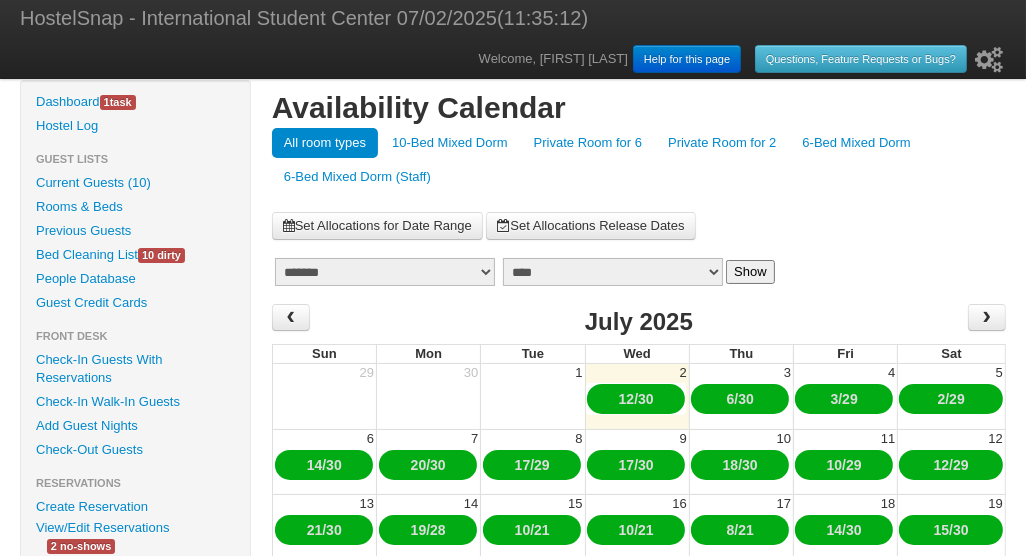 click on "Show" at bounding box center (750, 272) 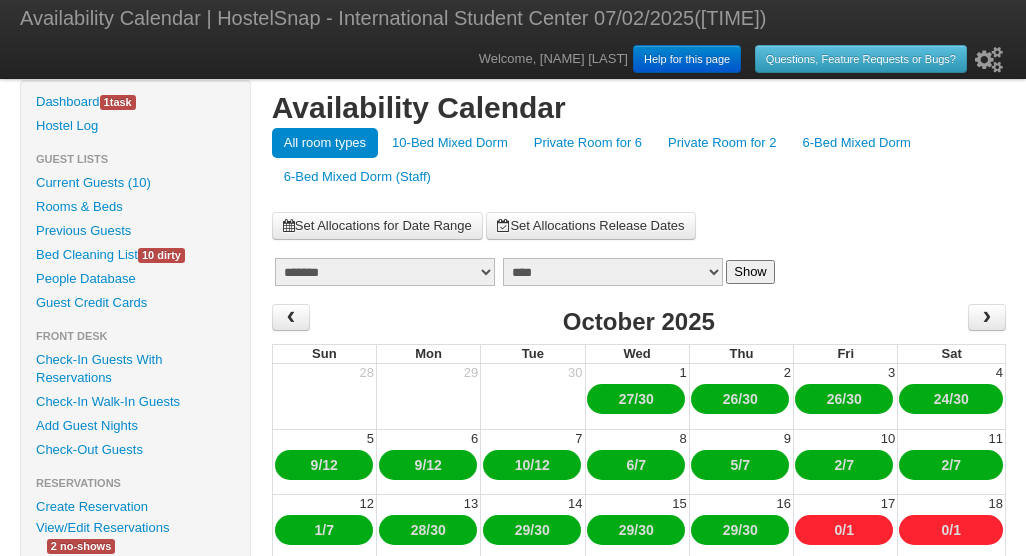 scroll, scrollTop: 0, scrollLeft: 0, axis: both 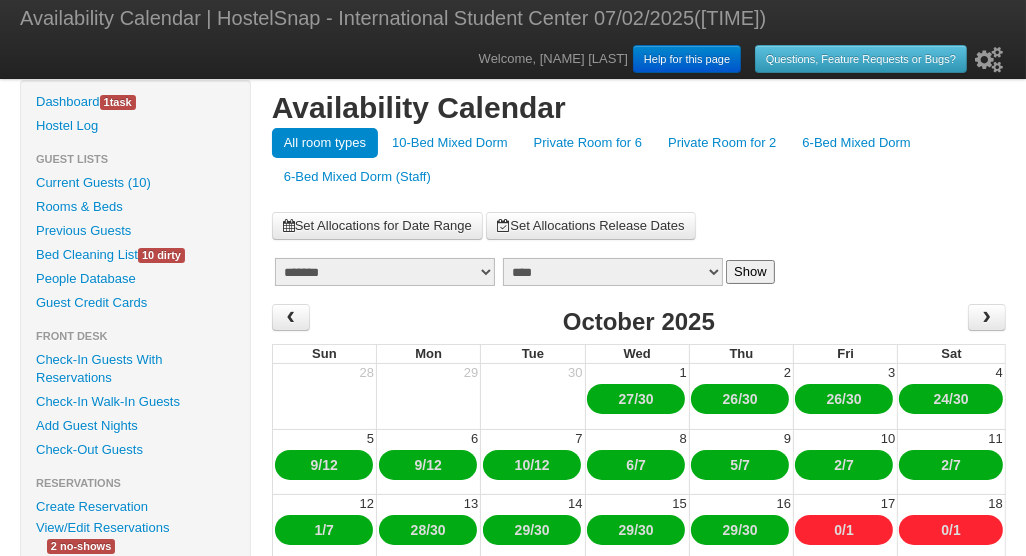 click on "10-Bed Mixed Dorm" at bounding box center (450, 143) 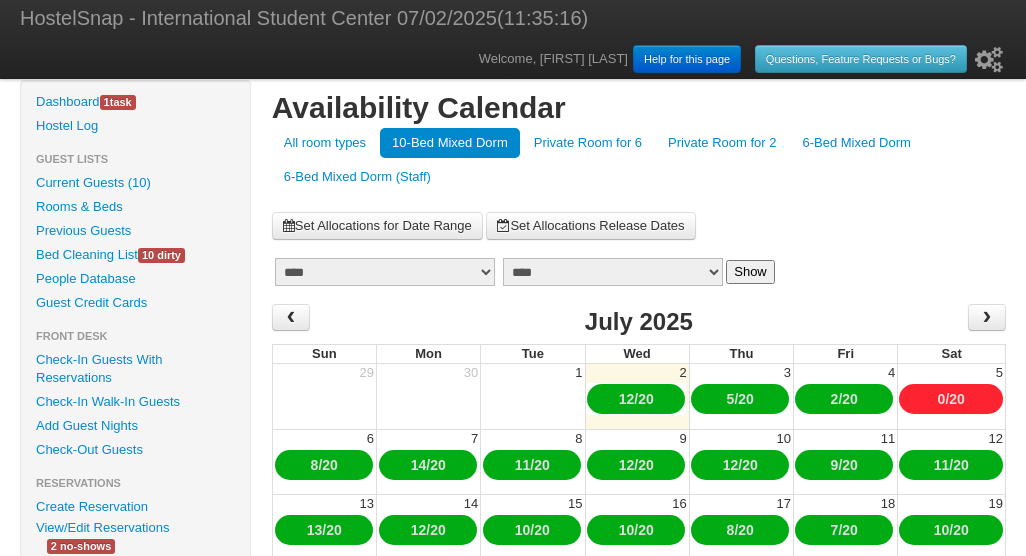 scroll, scrollTop: 0, scrollLeft: 0, axis: both 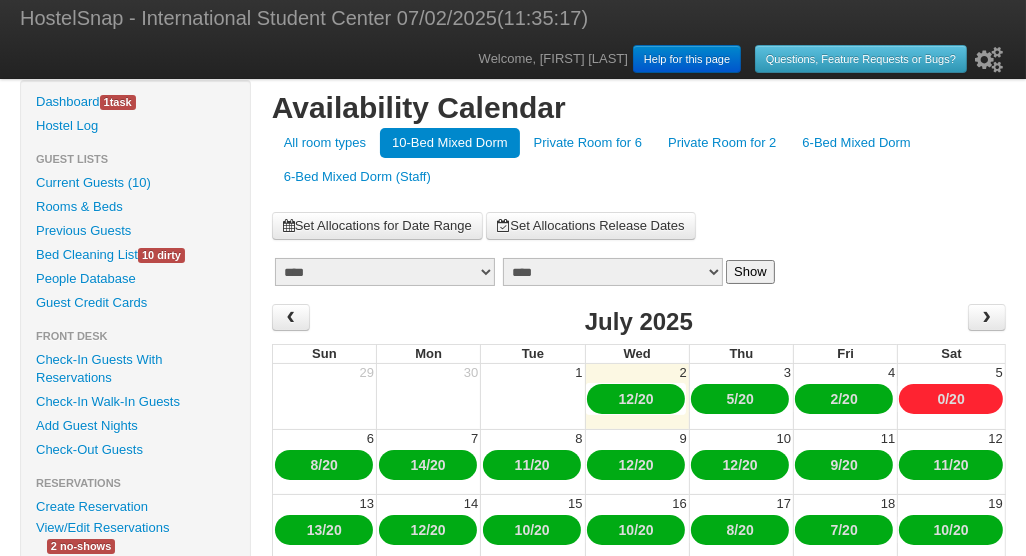 click on "*******
********
*****
*****
***
****
****
******
*********
*******
********
********" at bounding box center [385, 272] 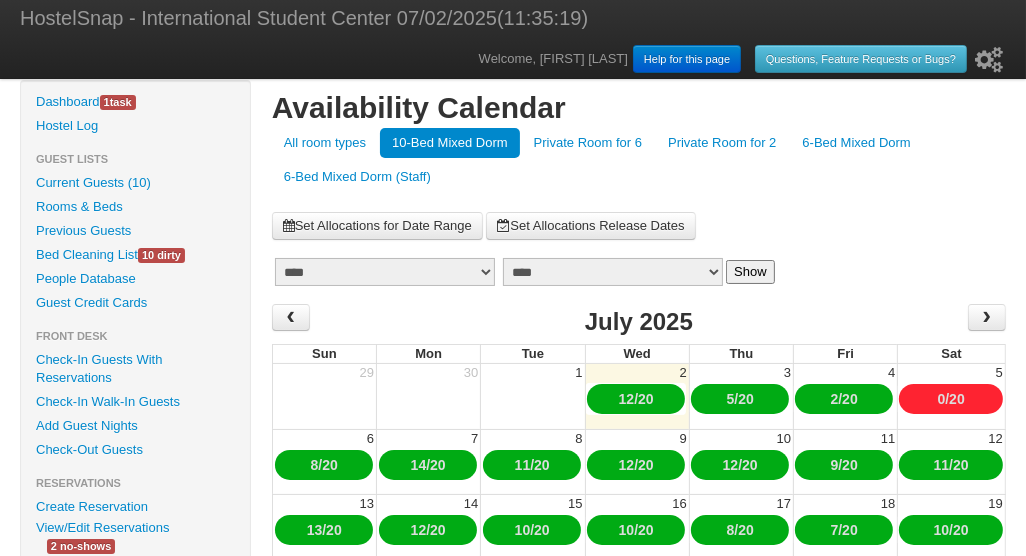 select on "**" 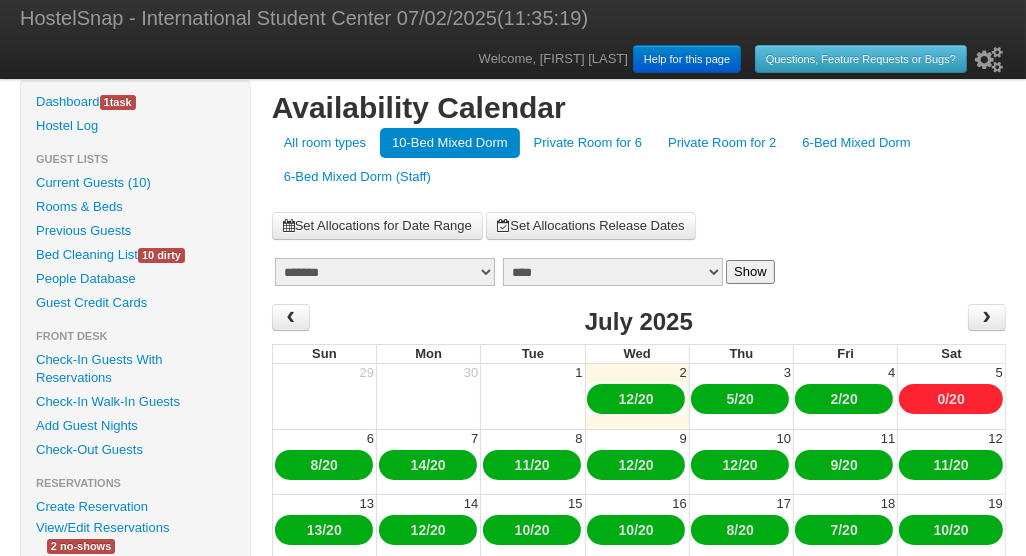 click on "*******
********
*****
*****
***
****
****
******
*********
*******
********
********" at bounding box center (385, 272) 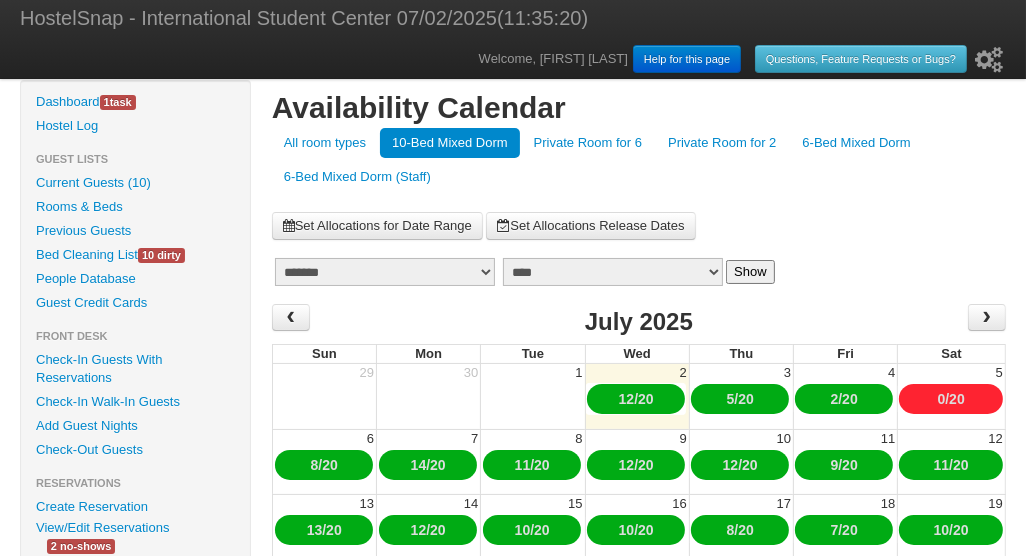 click on "Show" at bounding box center (750, 272) 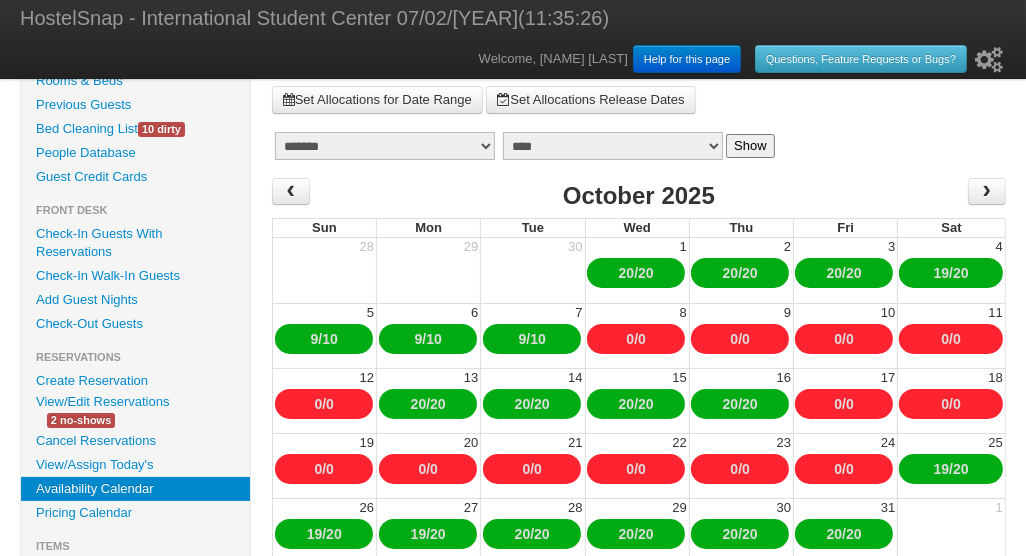 scroll, scrollTop: 129, scrollLeft: 0, axis: vertical 